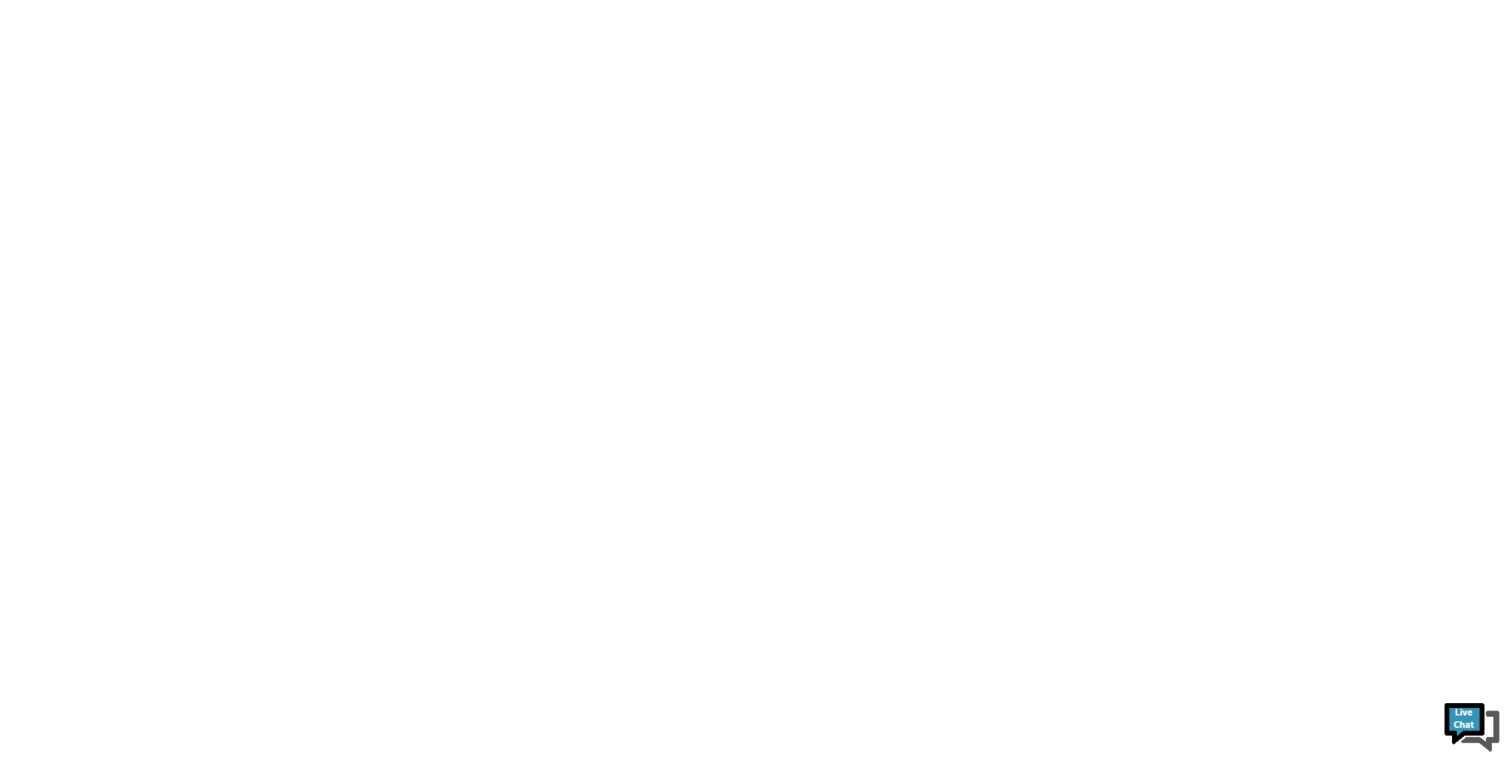 scroll, scrollTop: 0, scrollLeft: 0, axis: both 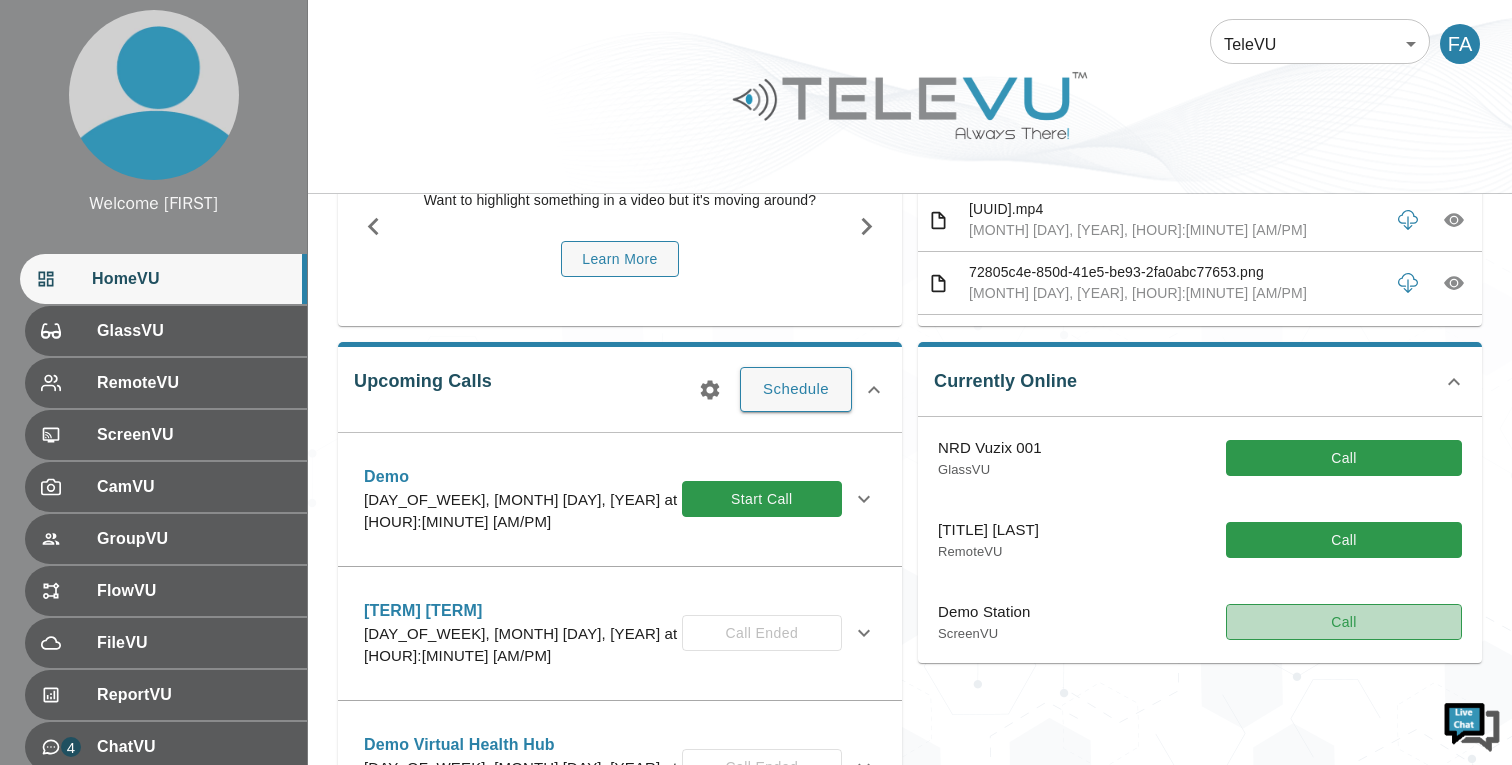 click on "Call" at bounding box center (1344, 458) 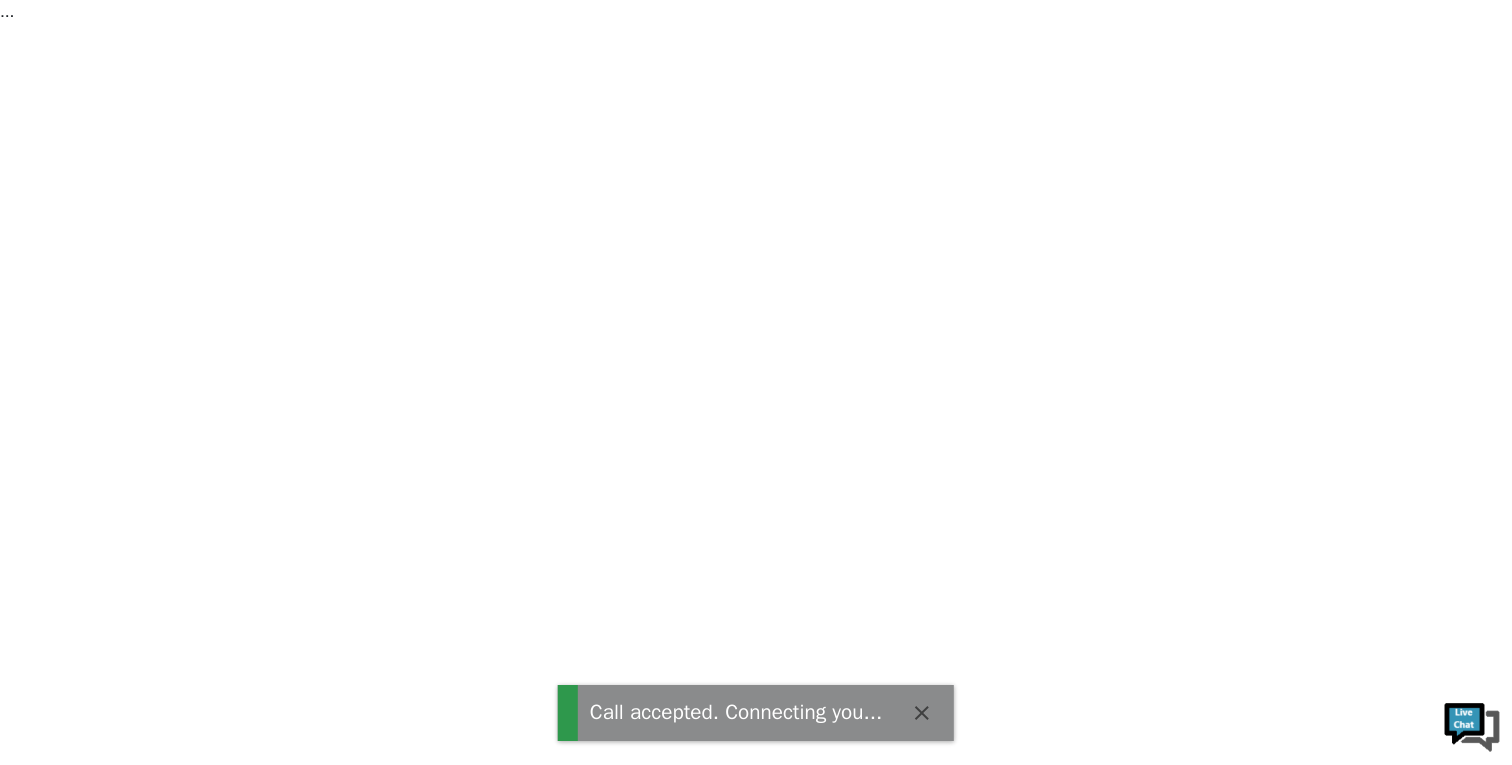 scroll, scrollTop: 0, scrollLeft: 0, axis: both 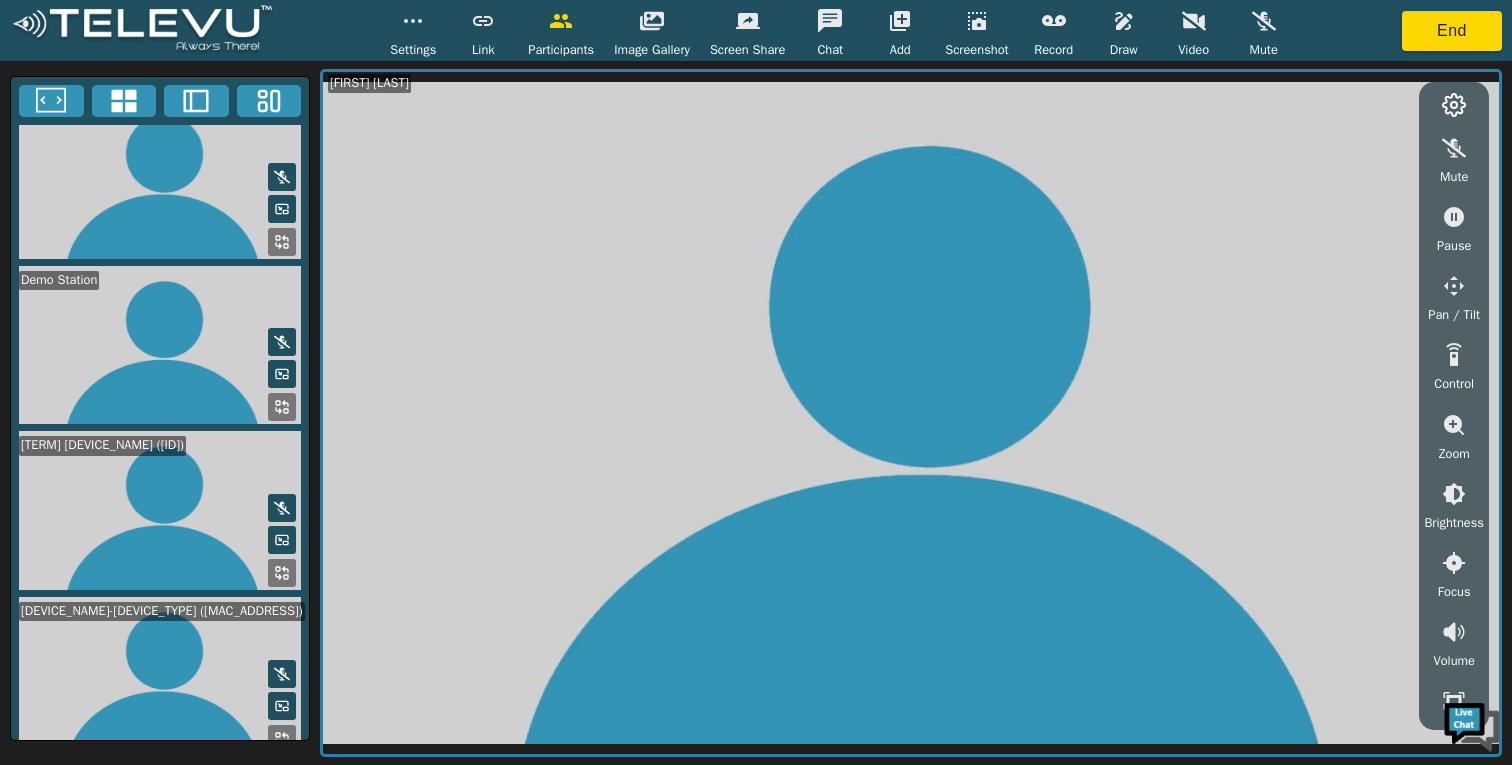 click at bounding box center [282, 242] 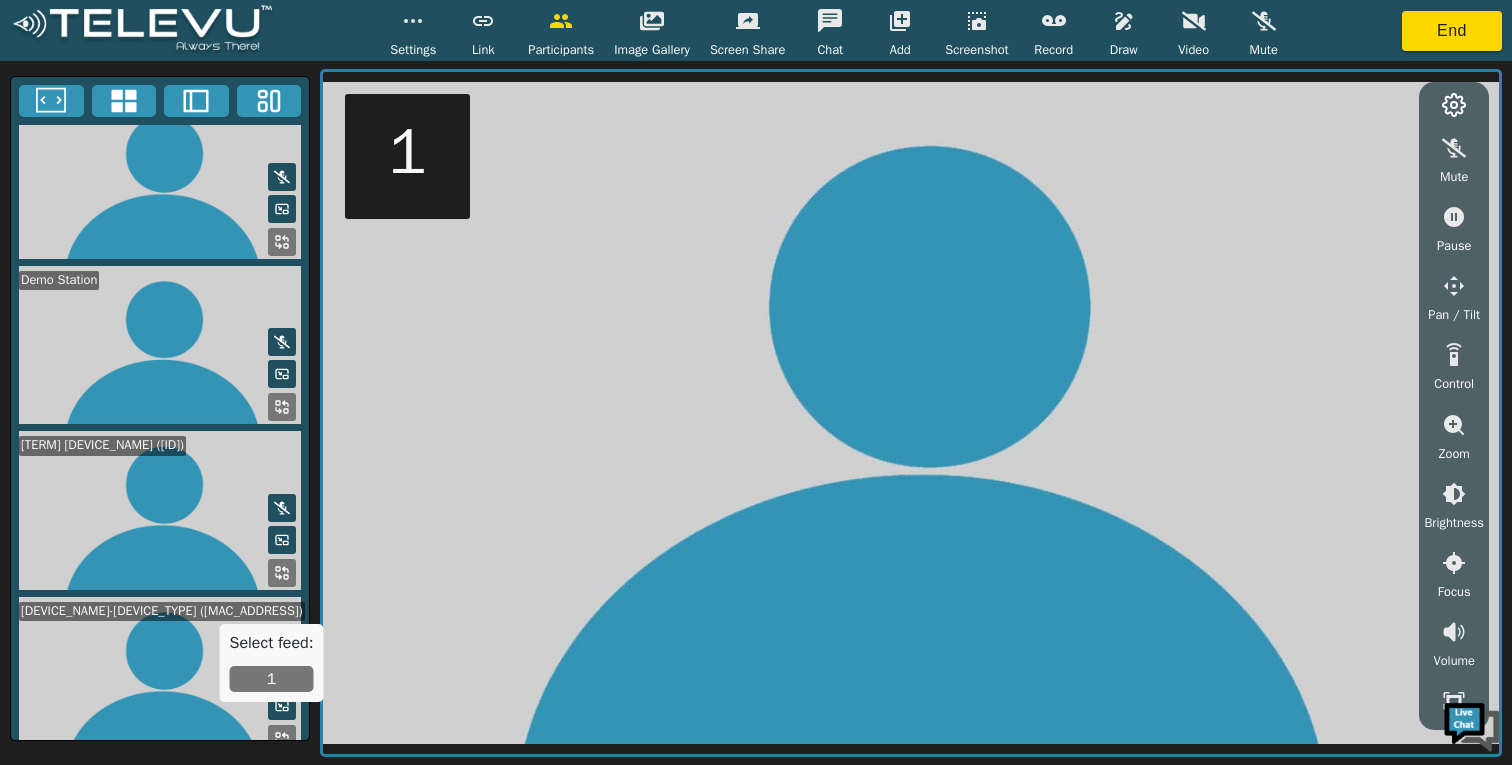 click on "1" at bounding box center (272, 679) 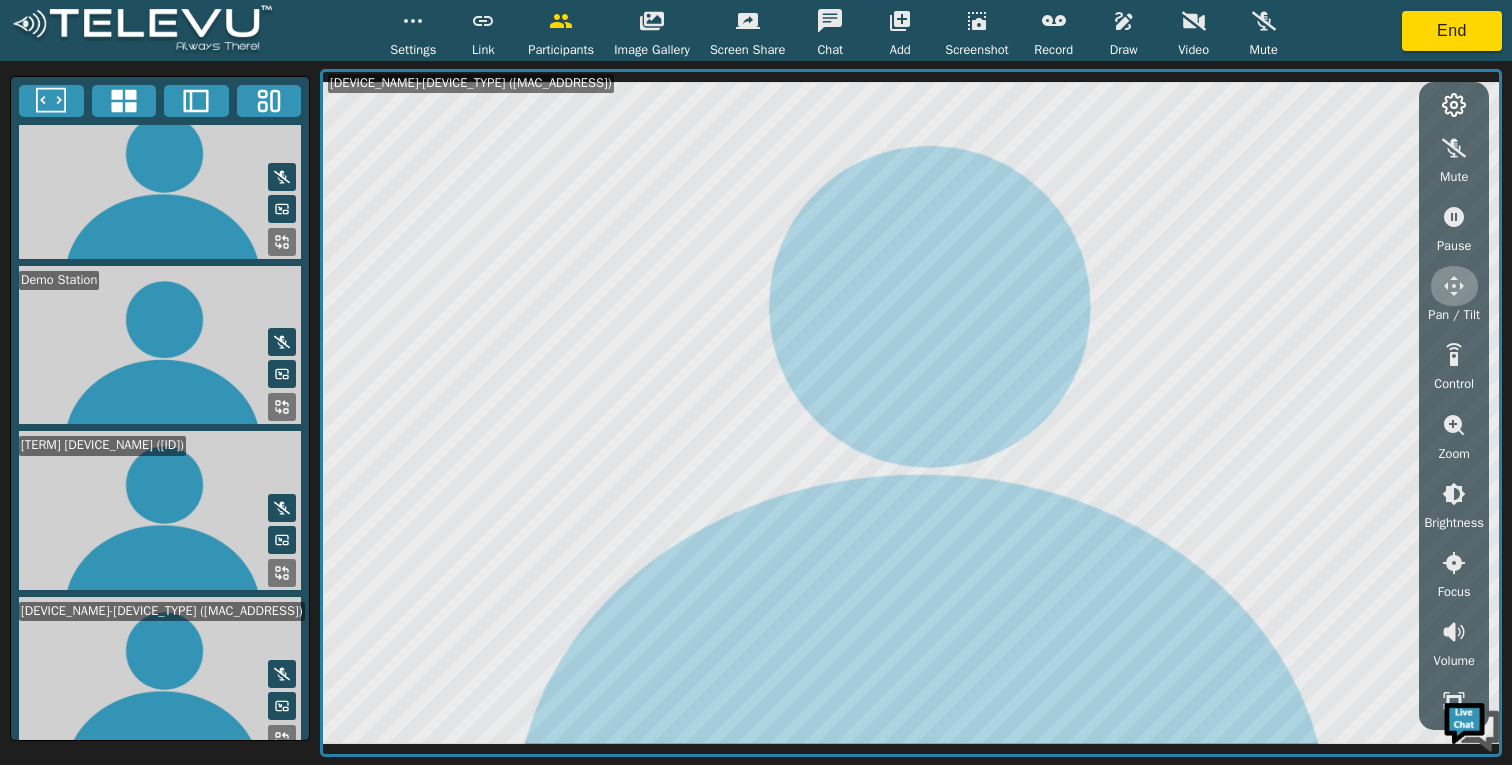 click at bounding box center (1454, 148) 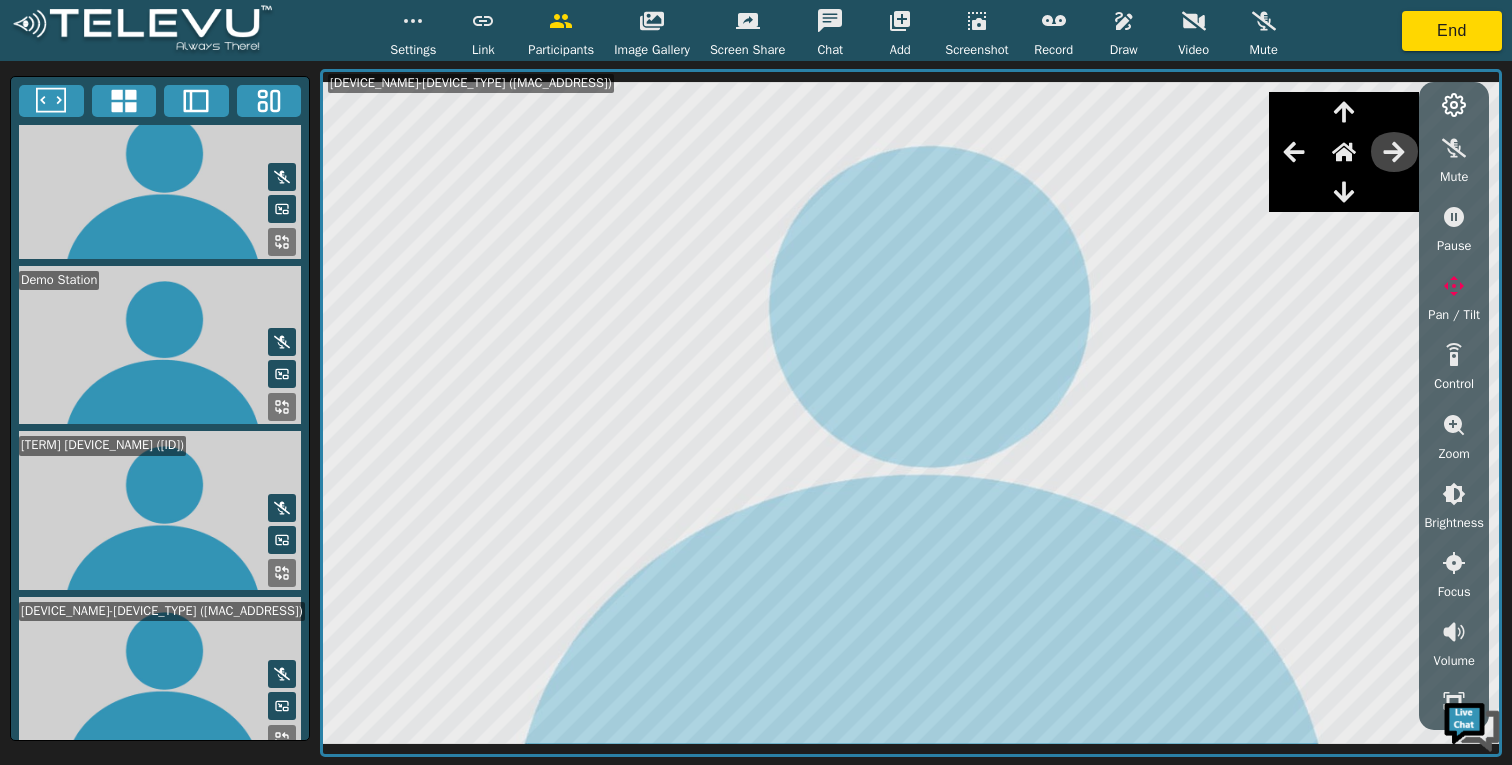 click at bounding box center (1344, 111) 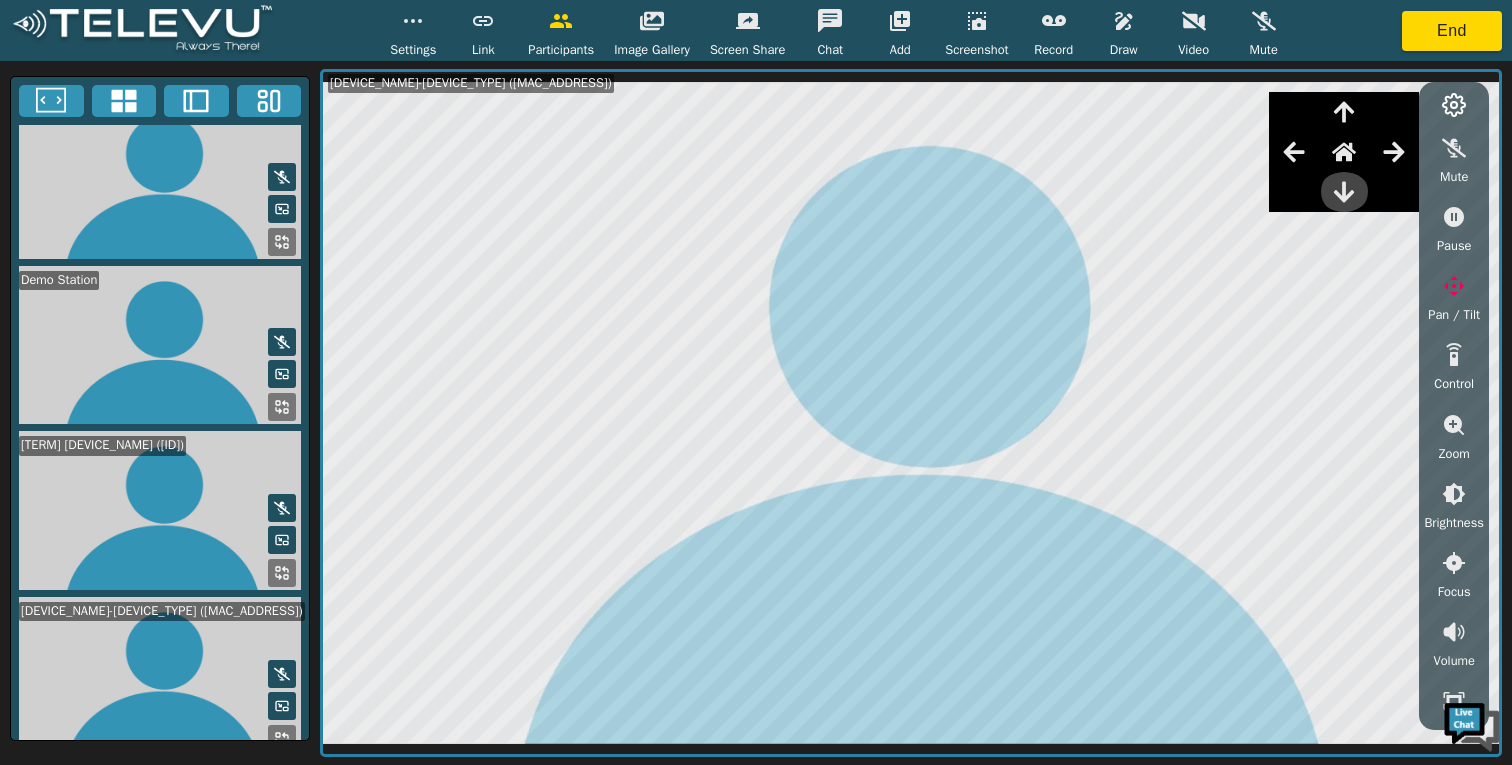 click at bounding box center (1344, 112) 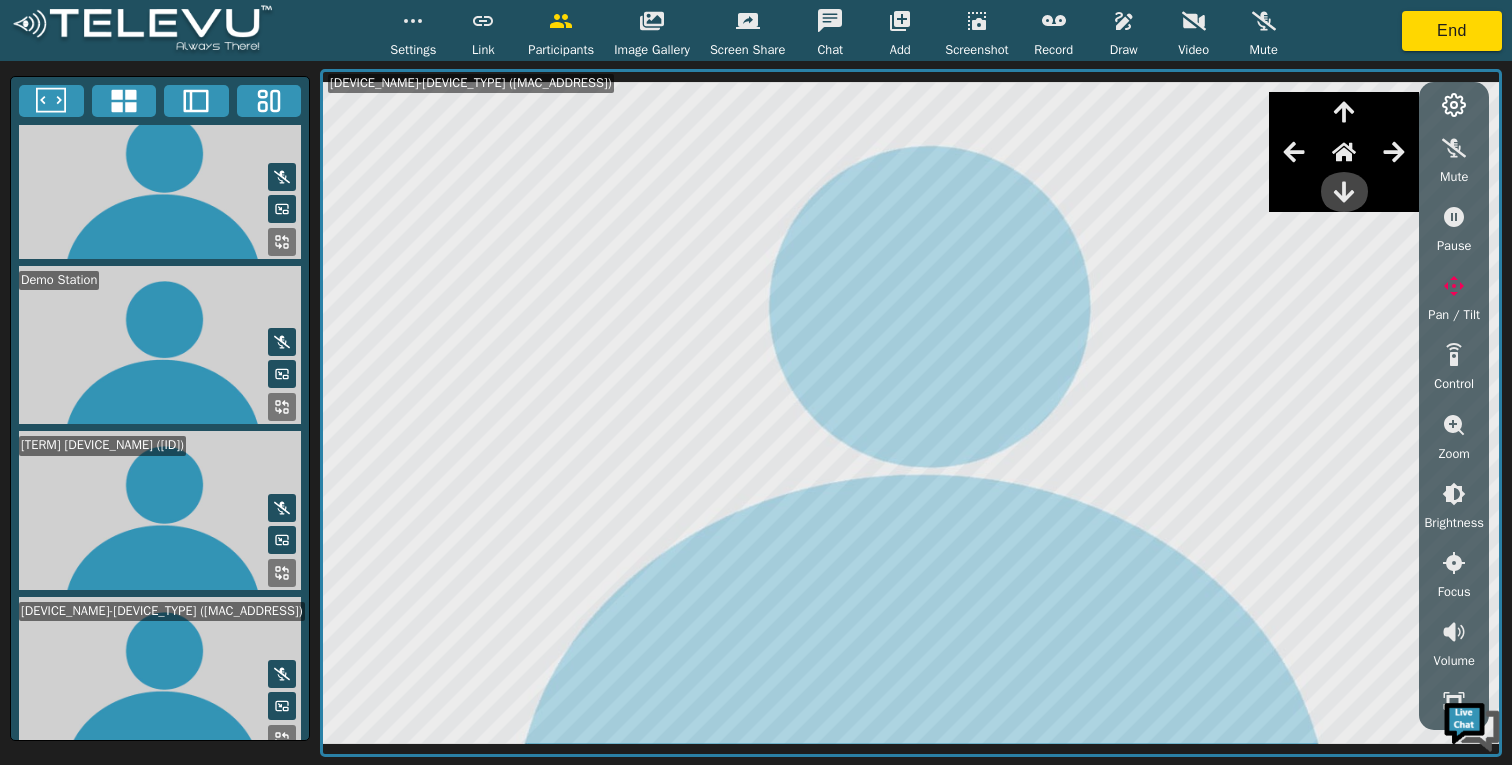 click at bounding box center (1344, 112) 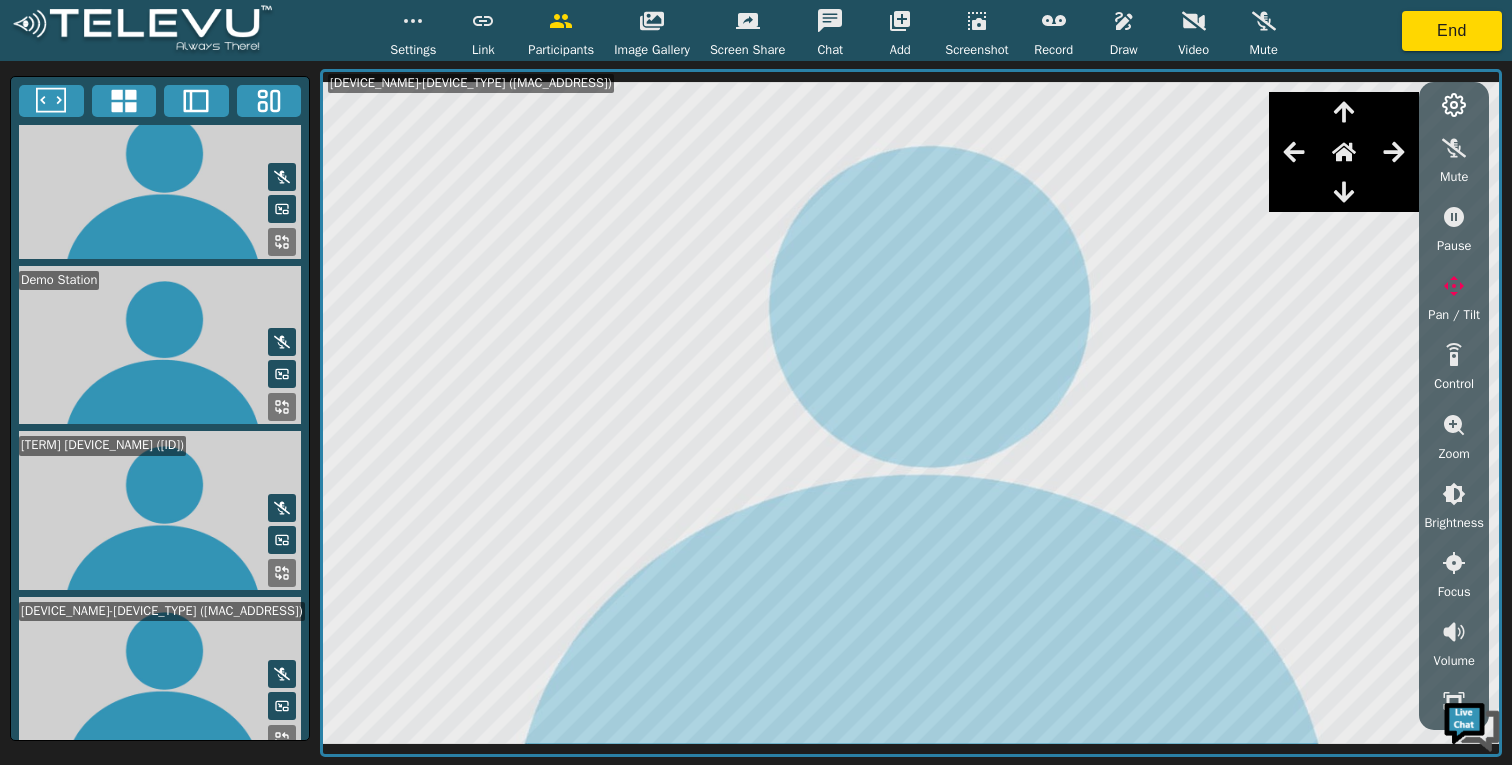click at bounding box center [413, 21] 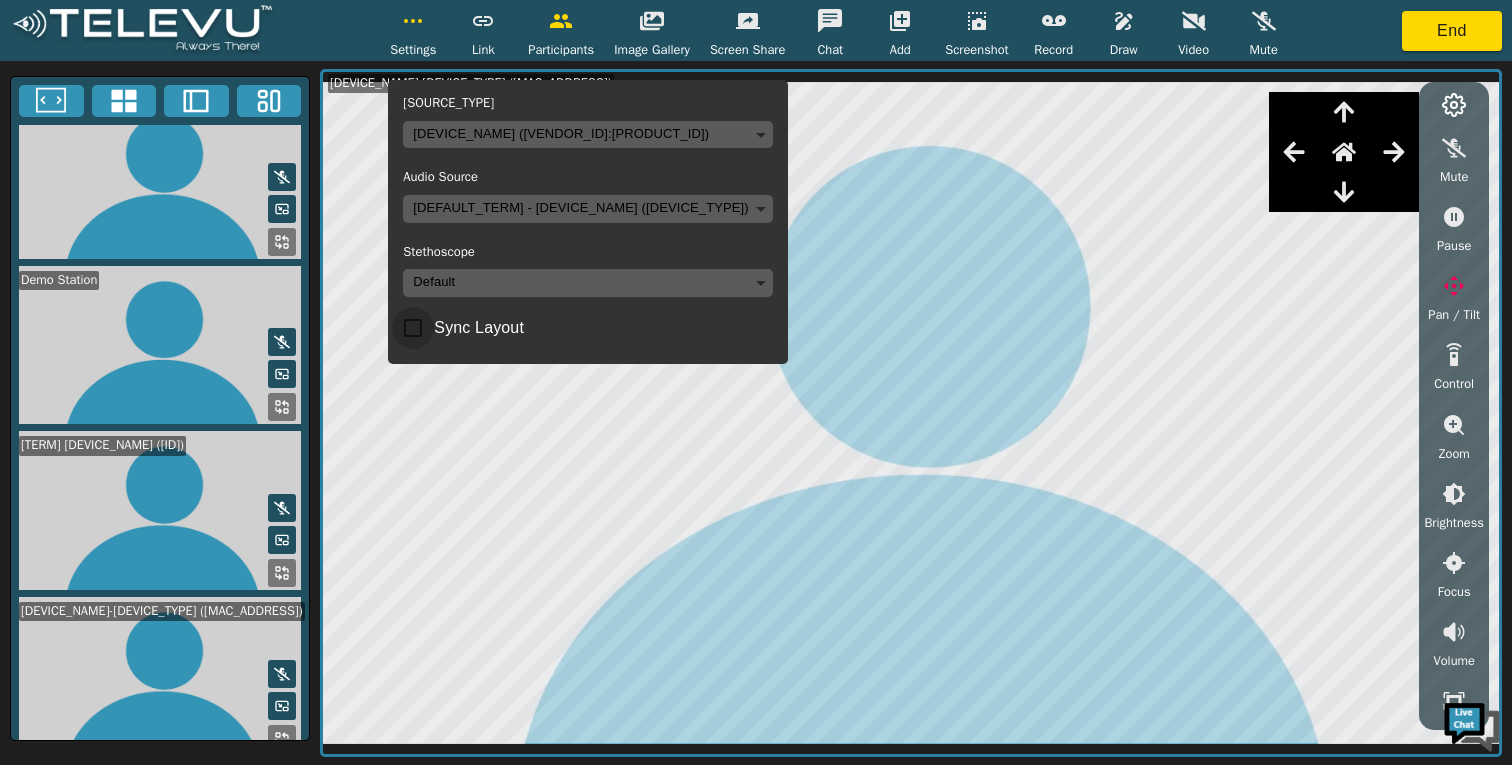 click on "Sync Layout" at bounding box center [413, 328] 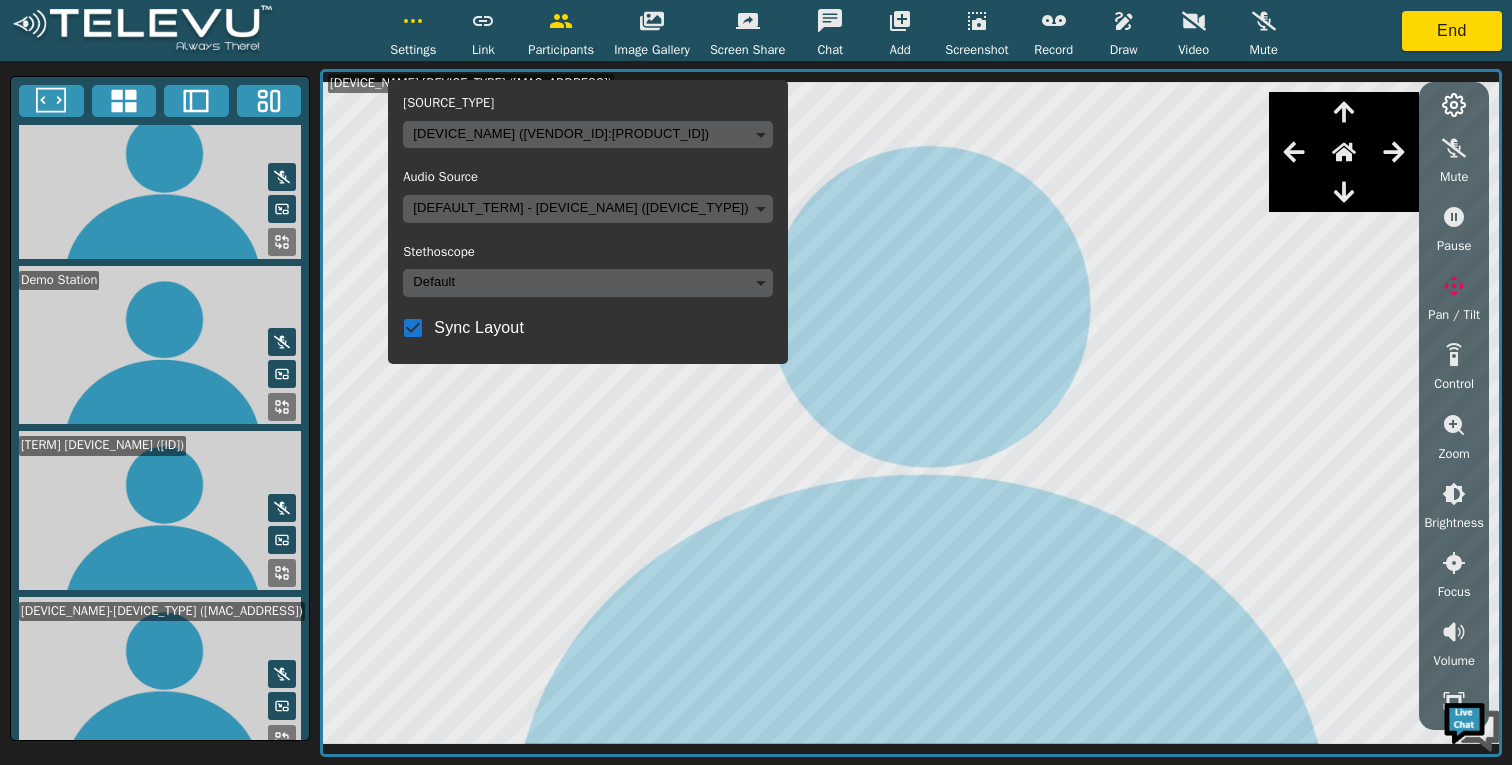 click at bounding box center [413, 21] 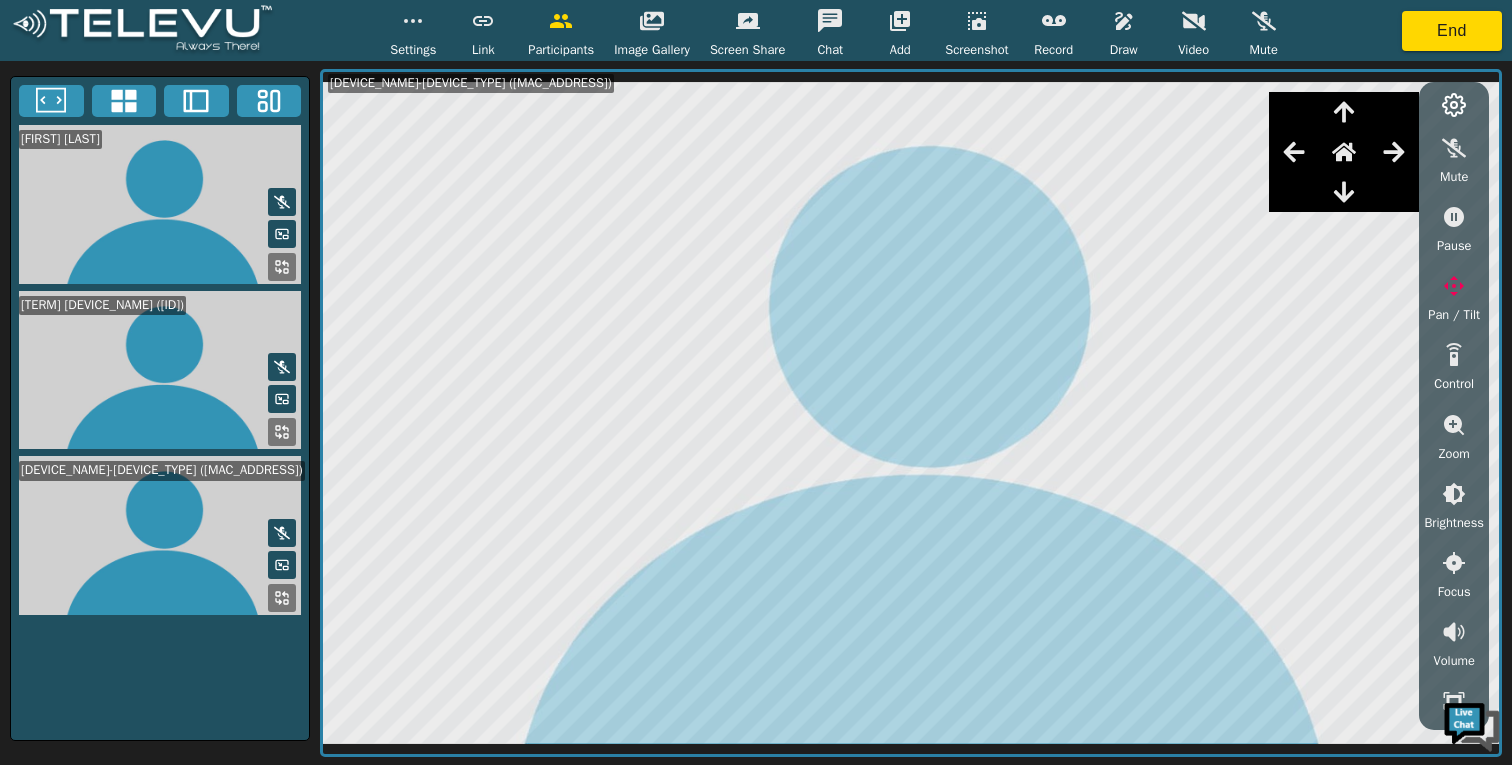 scroll, scrollTop: 0, scrollLeft: 0, axis: both 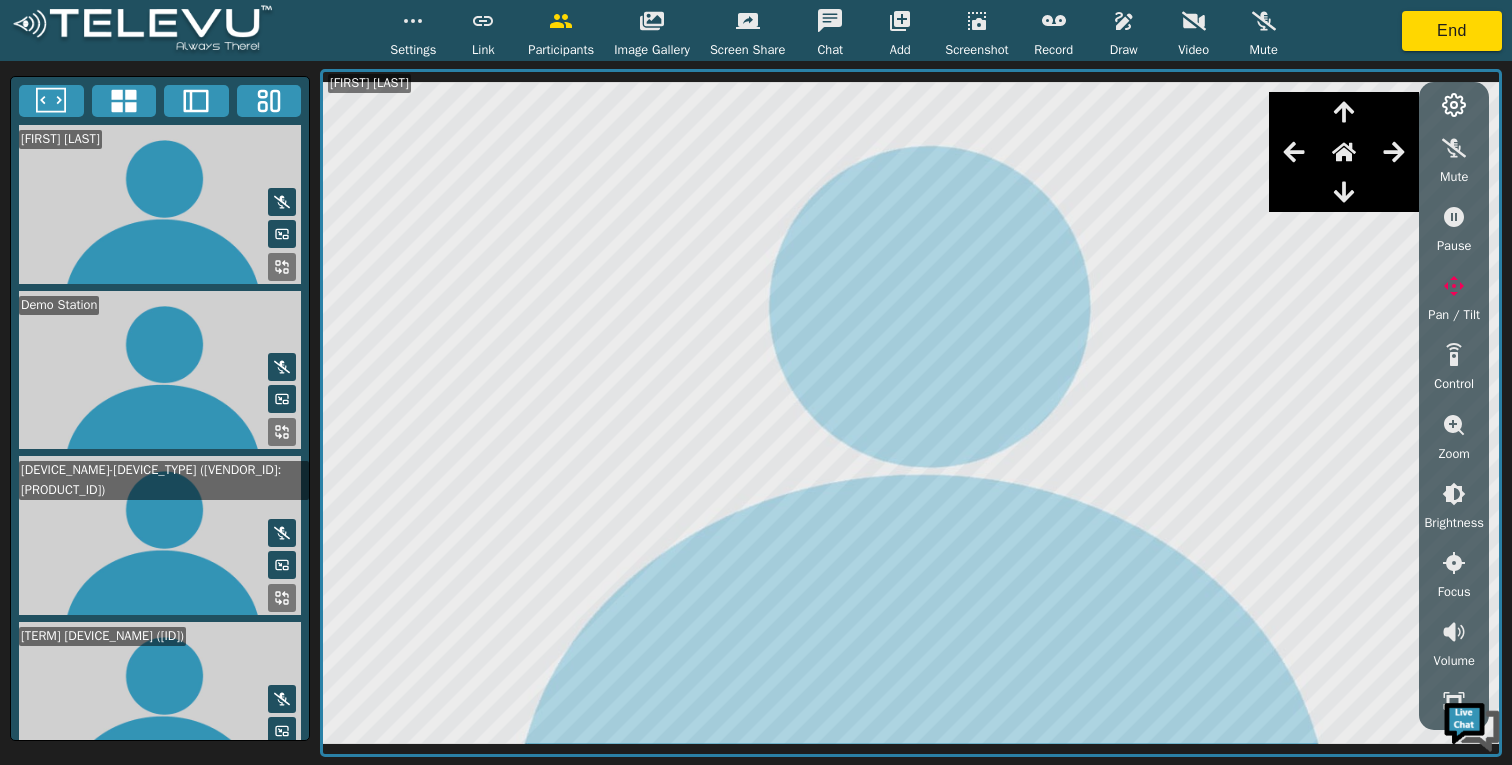 click at bounding box center (1454, 286) 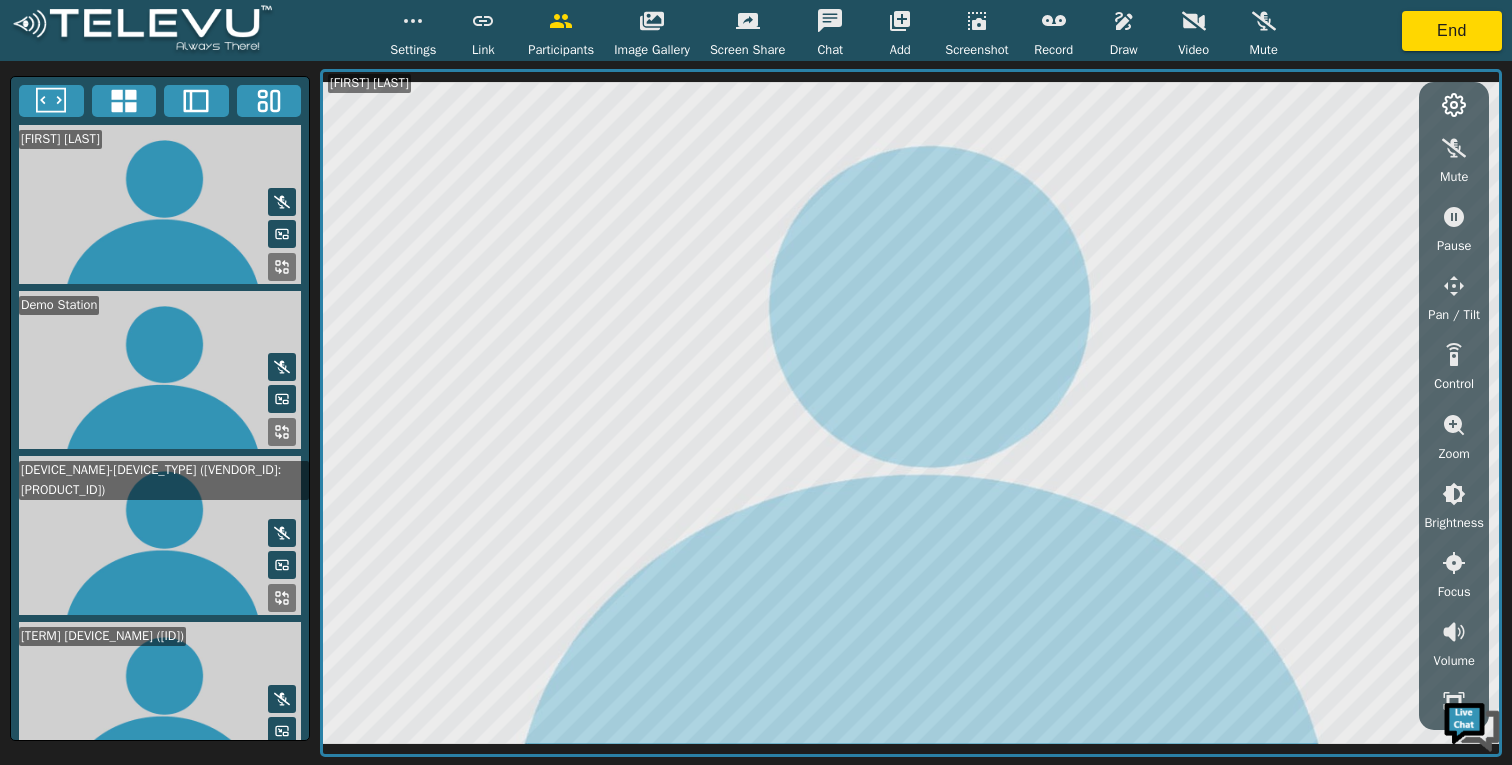 scroll, scrollTop: 185, scrollLeft: 0, axis: vertical 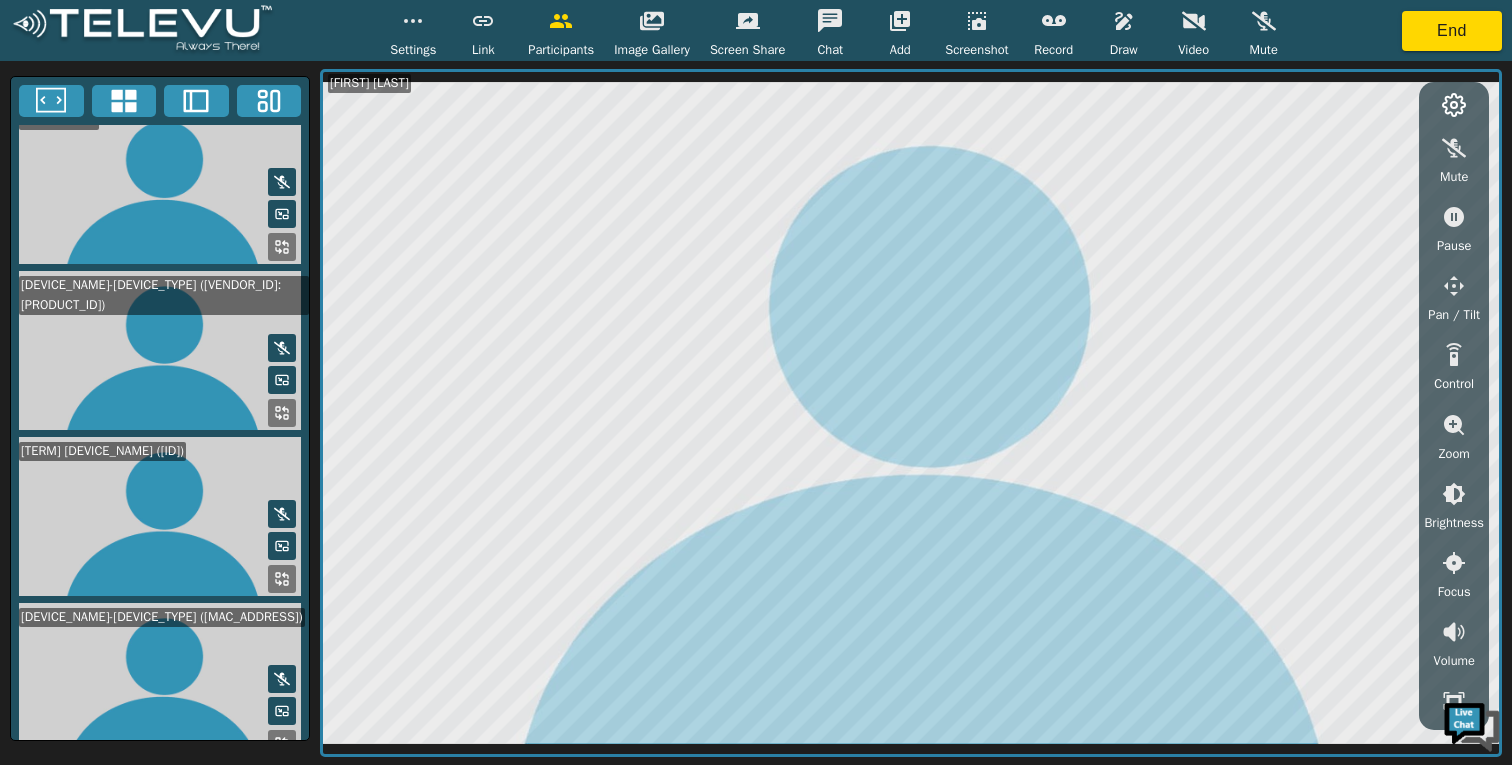click at bounding box center (282, 82) 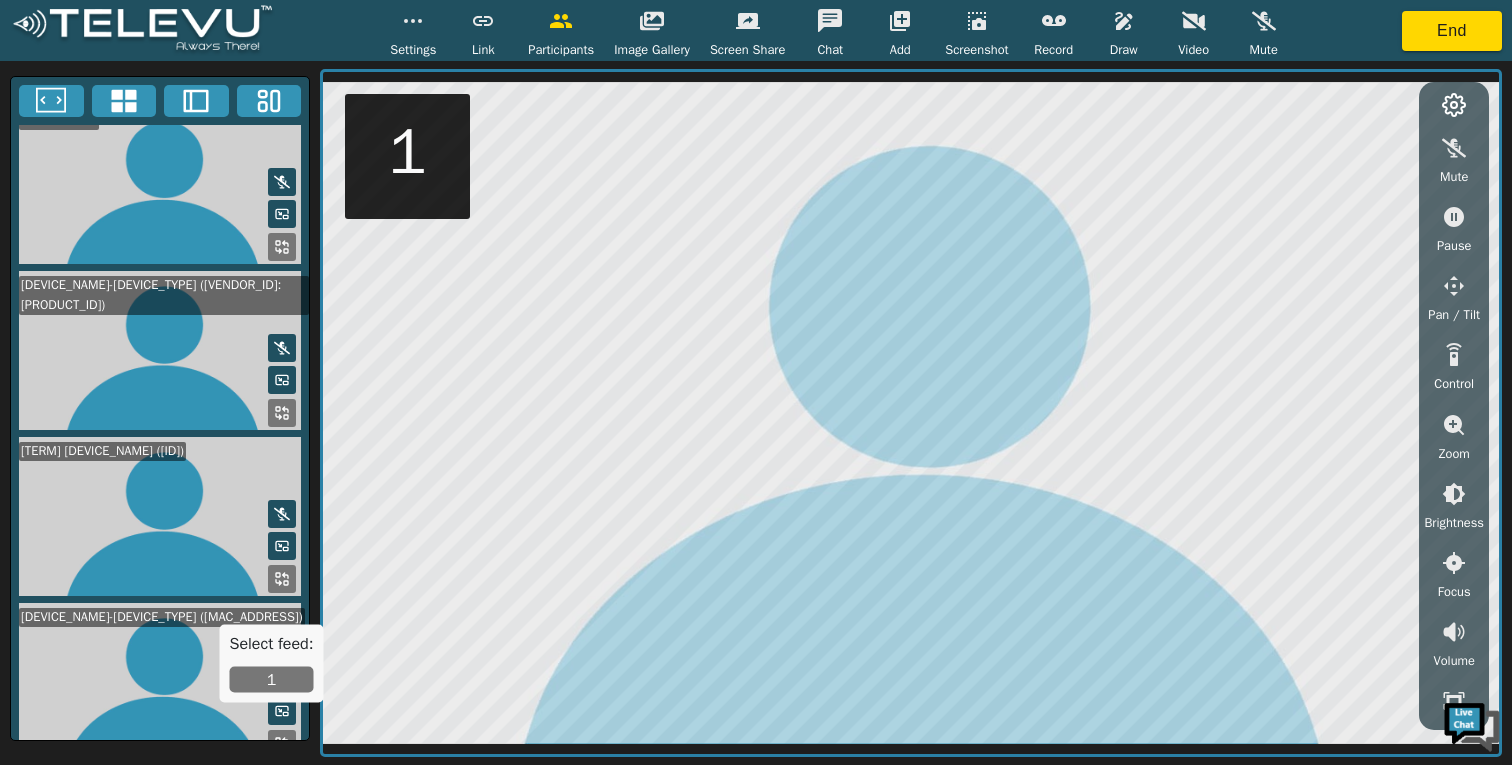 click on "1" at bounding box center (272, 680) 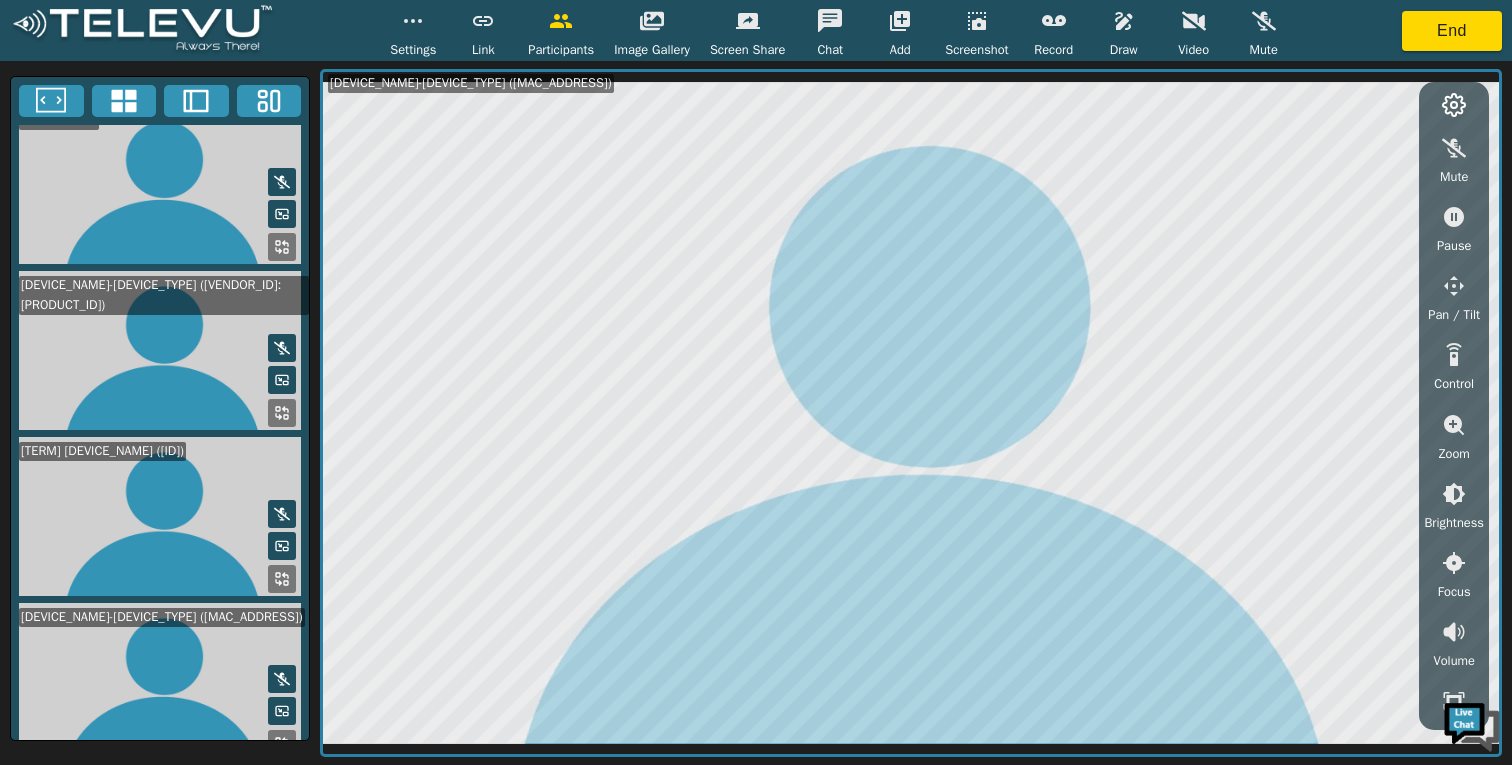 click at bounding box center (413, 21) 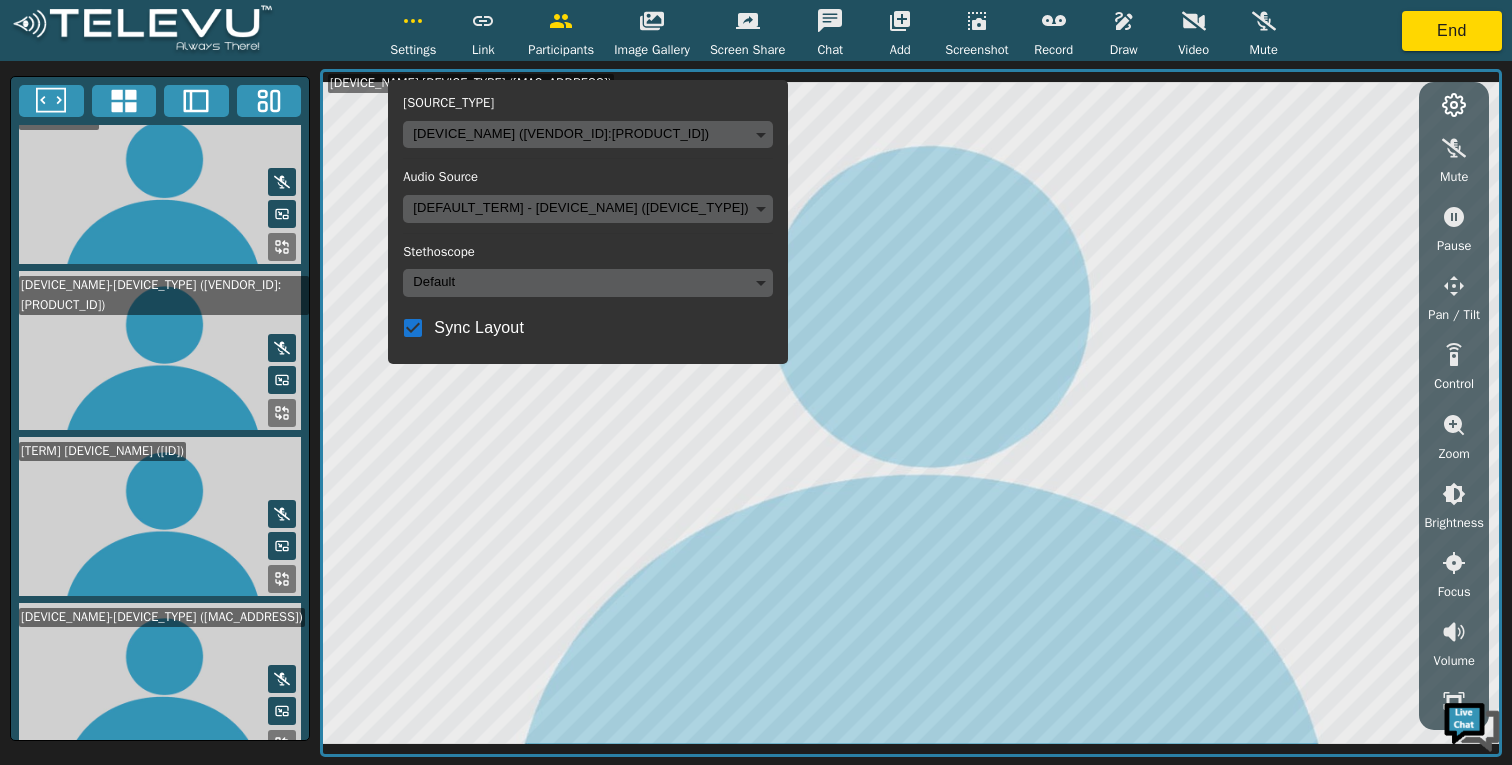 click at bounding box center [413, 21] 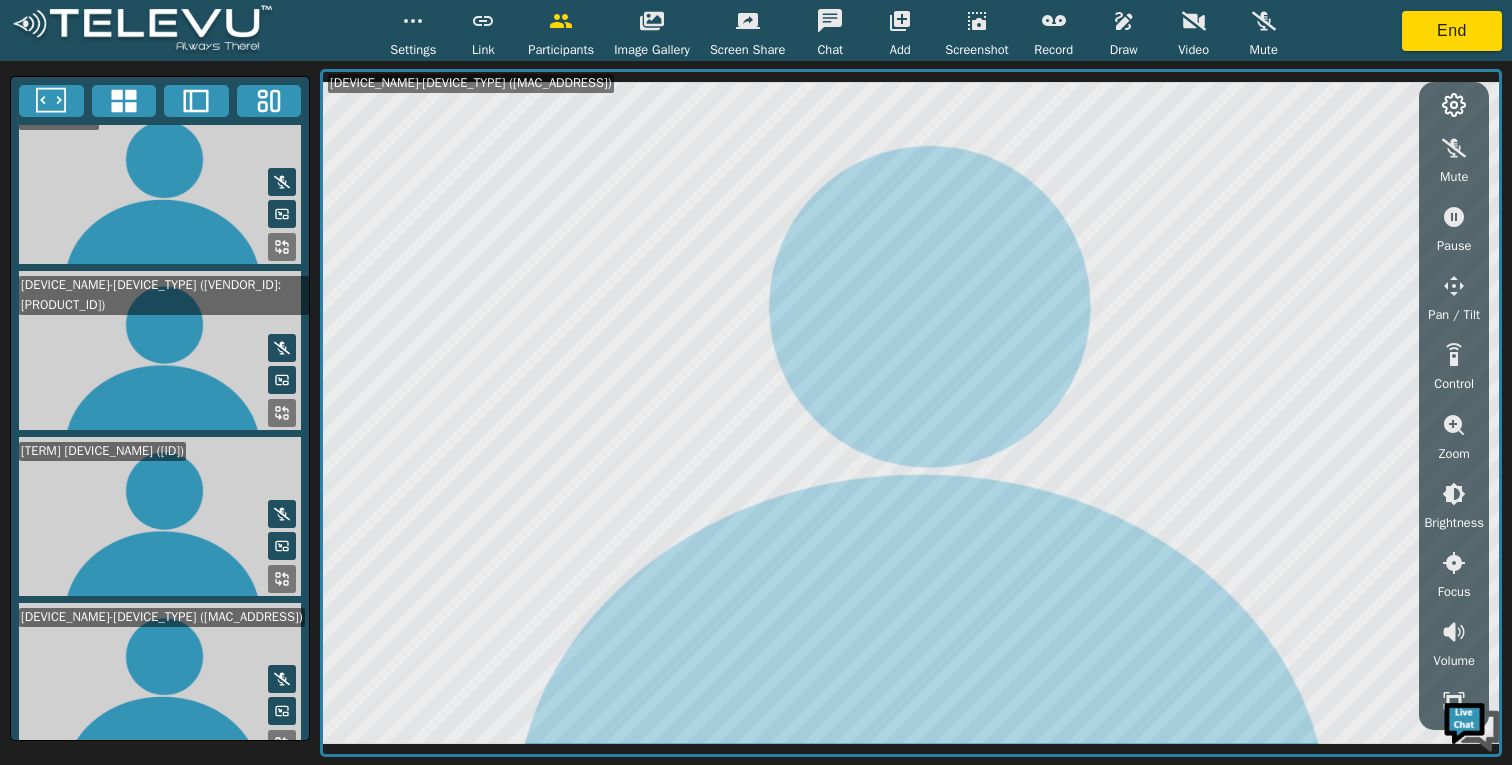 scroll, scrollTop: 0, scrollLeft: 0, axis: both 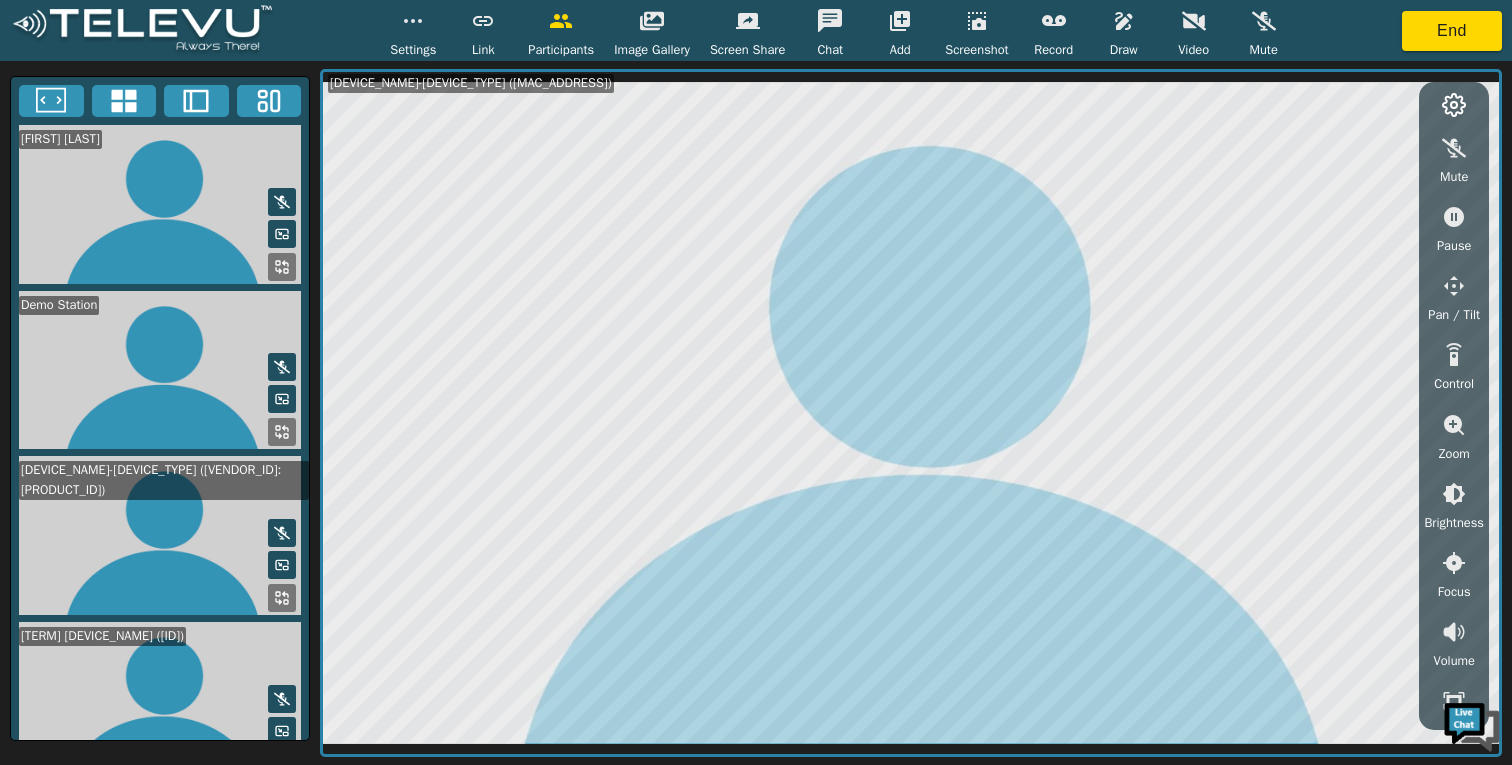 click at bounding box center (900, 21) 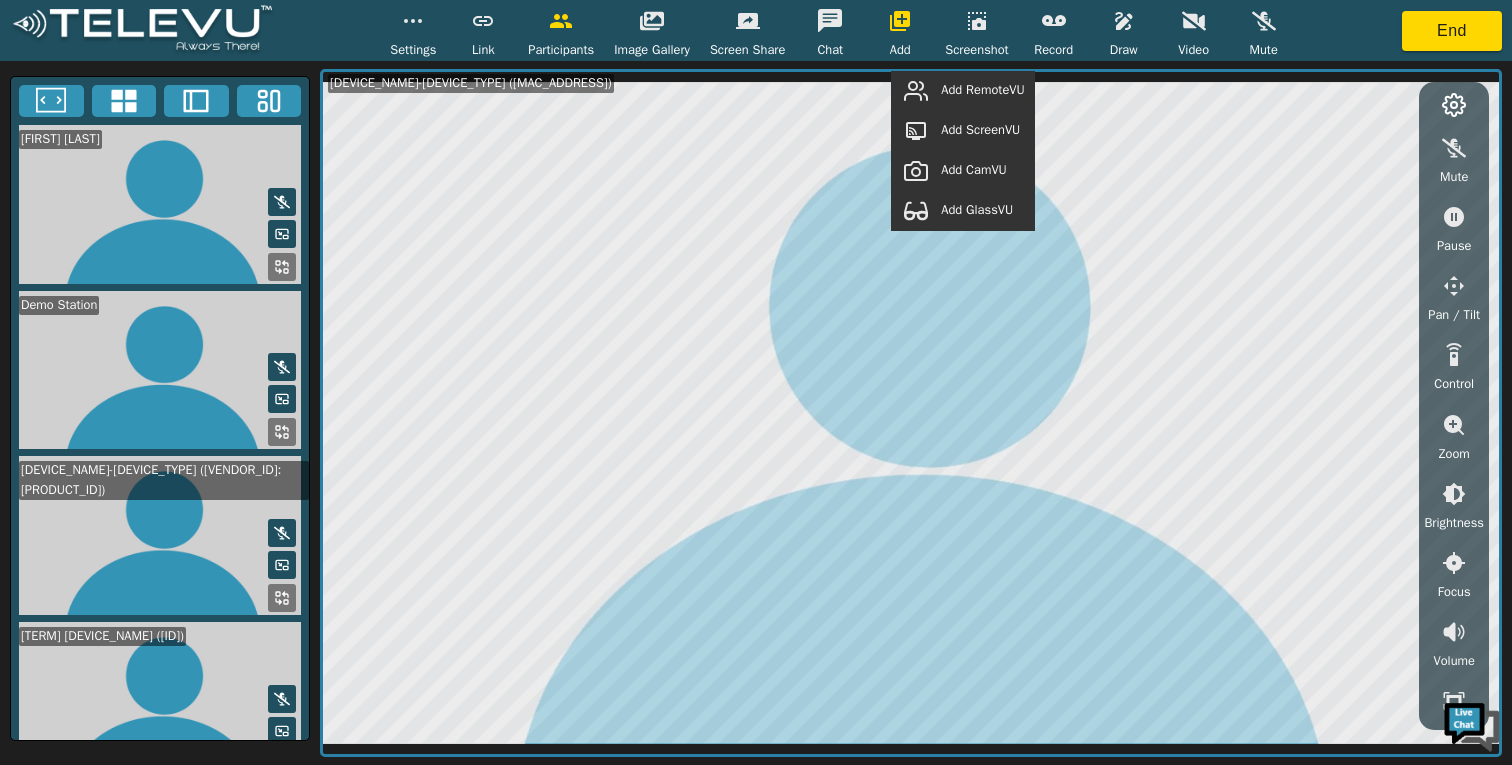 click on "Add RemoteVU" at bounding box center [911, 91] 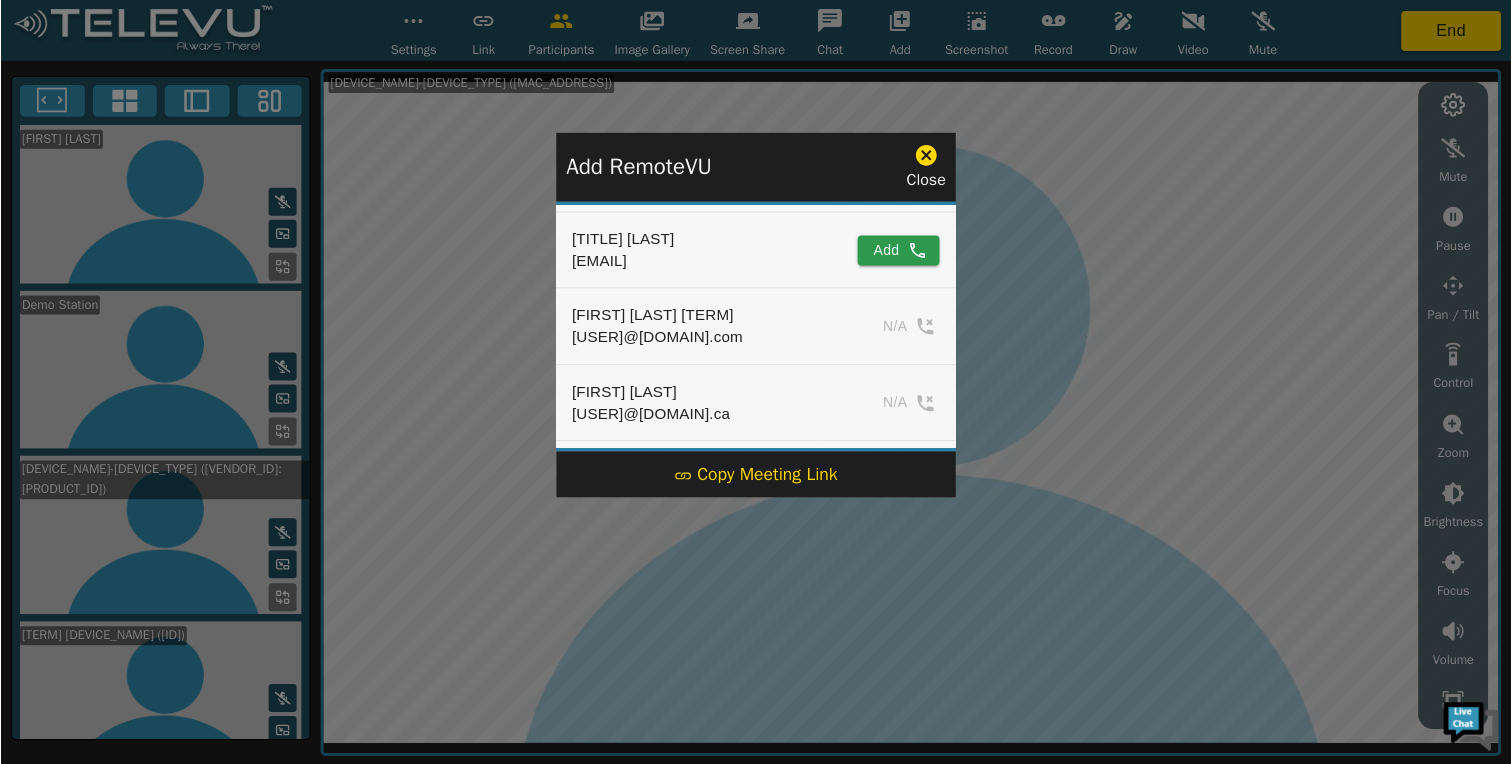 scroll, scrollTop: 394, scrollLeft: 0, axis: vertical 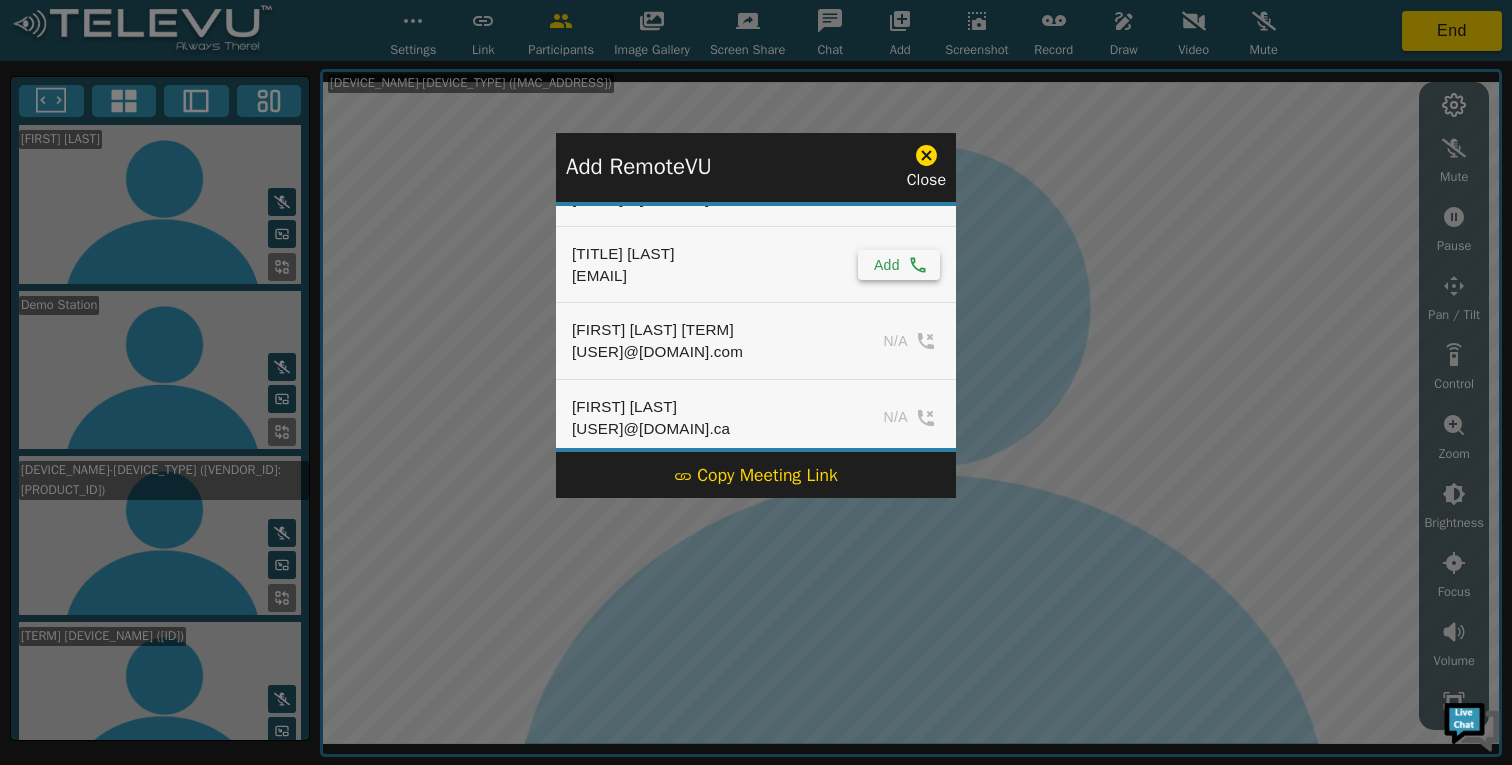 click on "Add" at bounding box center (899, 265) 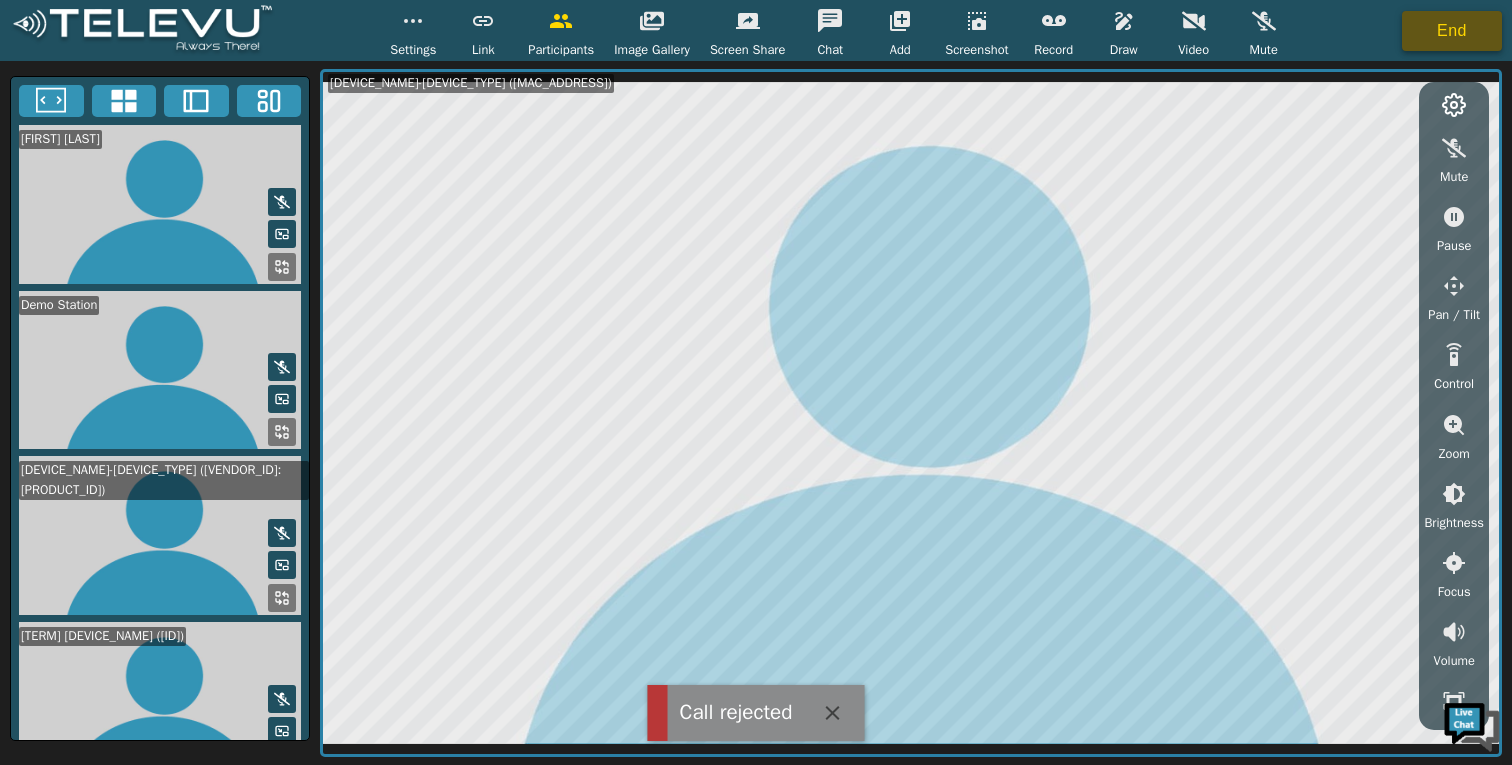 click on "End" at bounding box center [1452, 31] 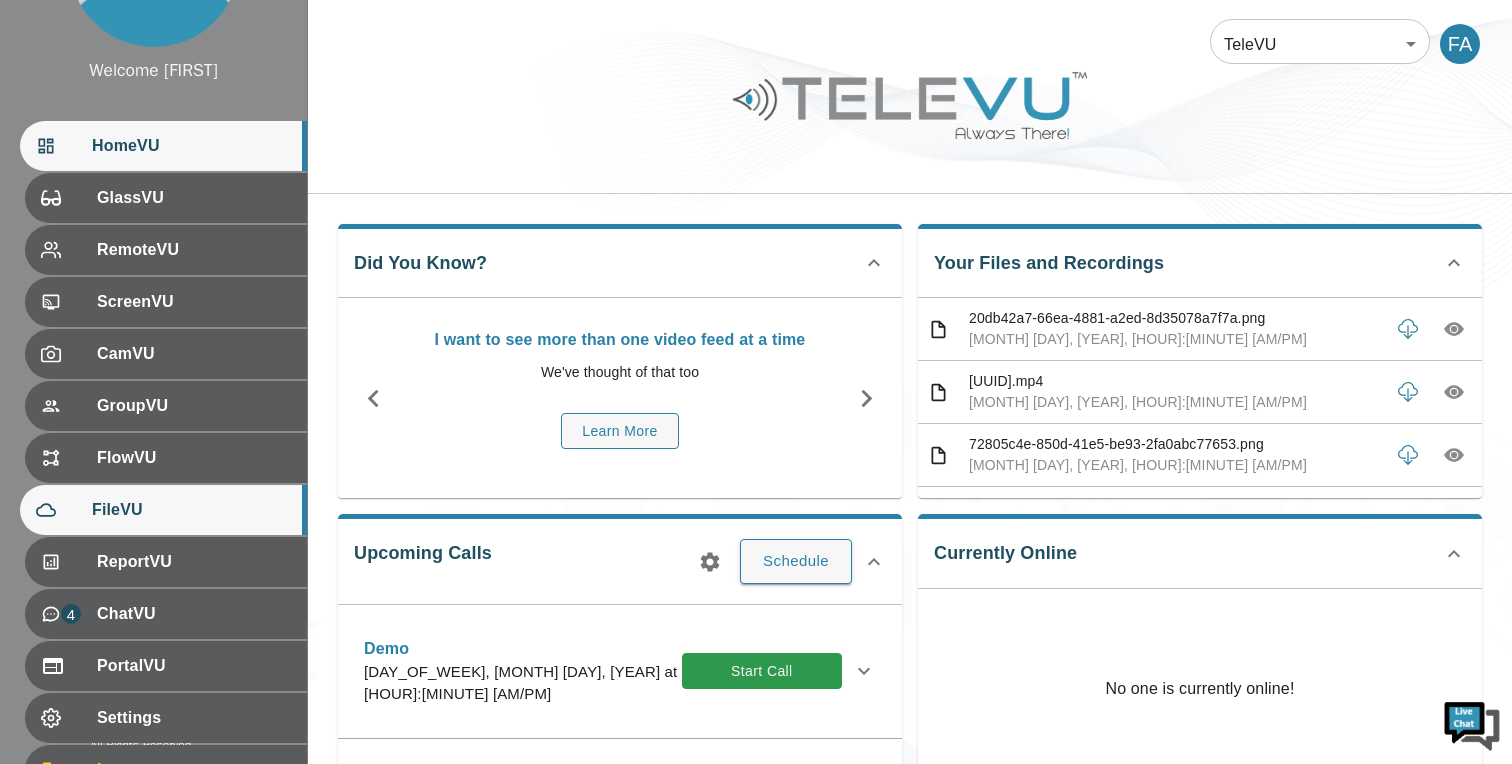 scroll, scrollTop: 140, scrollLeft: 0, axis: vertical 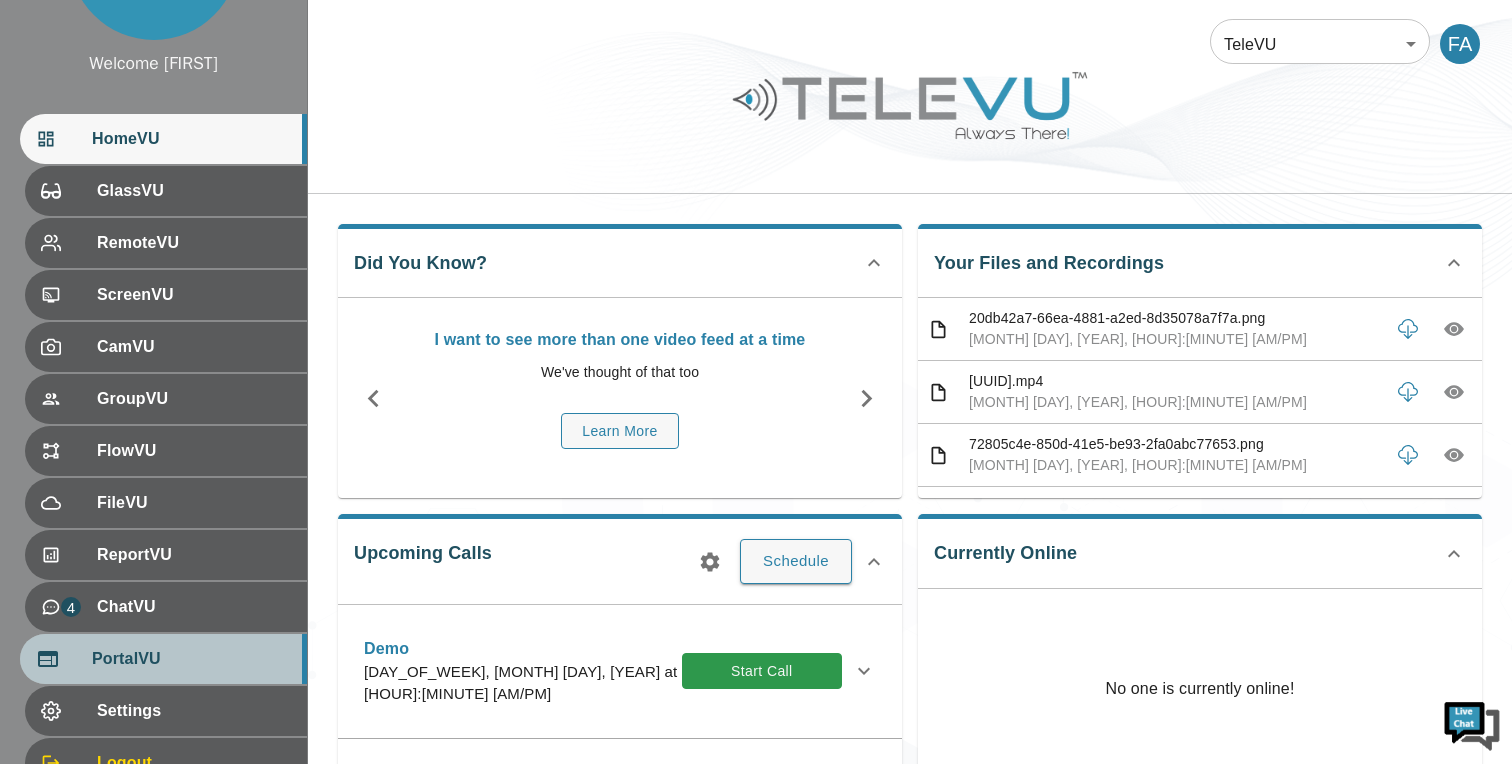 click on "PortalVU" at bounding box center [194, 191] 